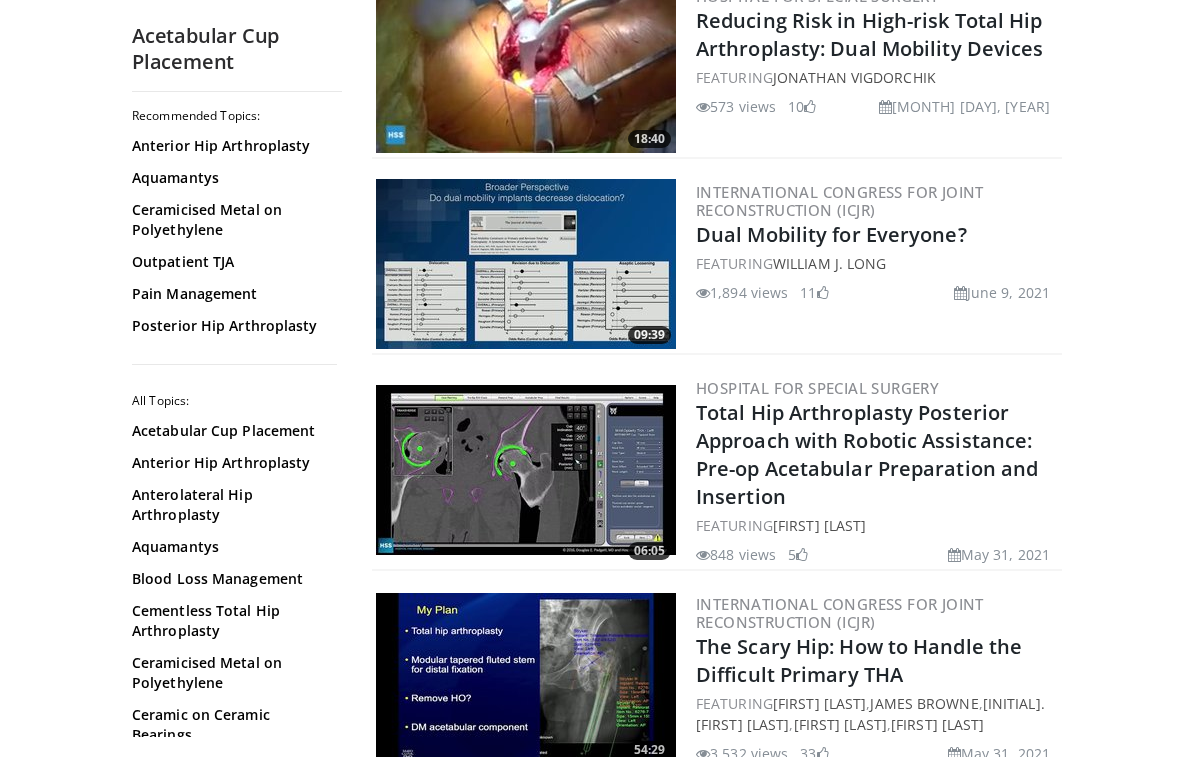 scroll, scrollTop: 4277, scrollLeft: 0, axis: vertical 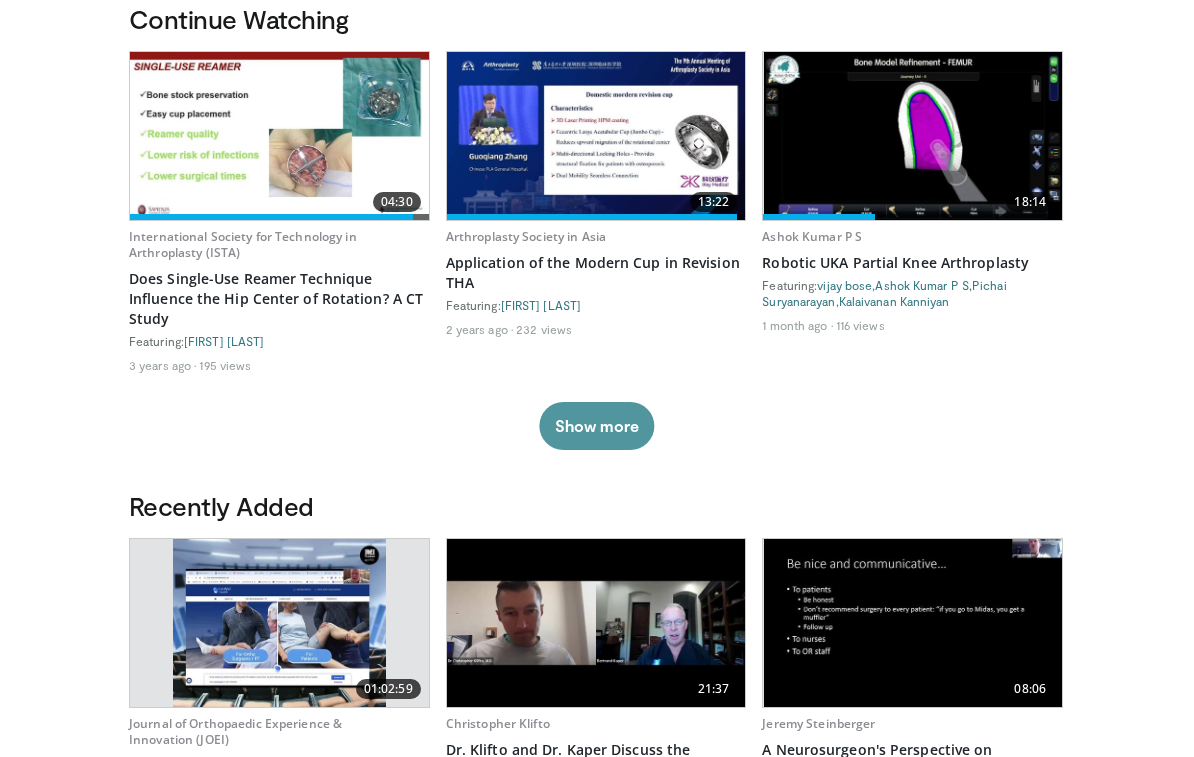click on "Show more" at bounding box center (596, 427) 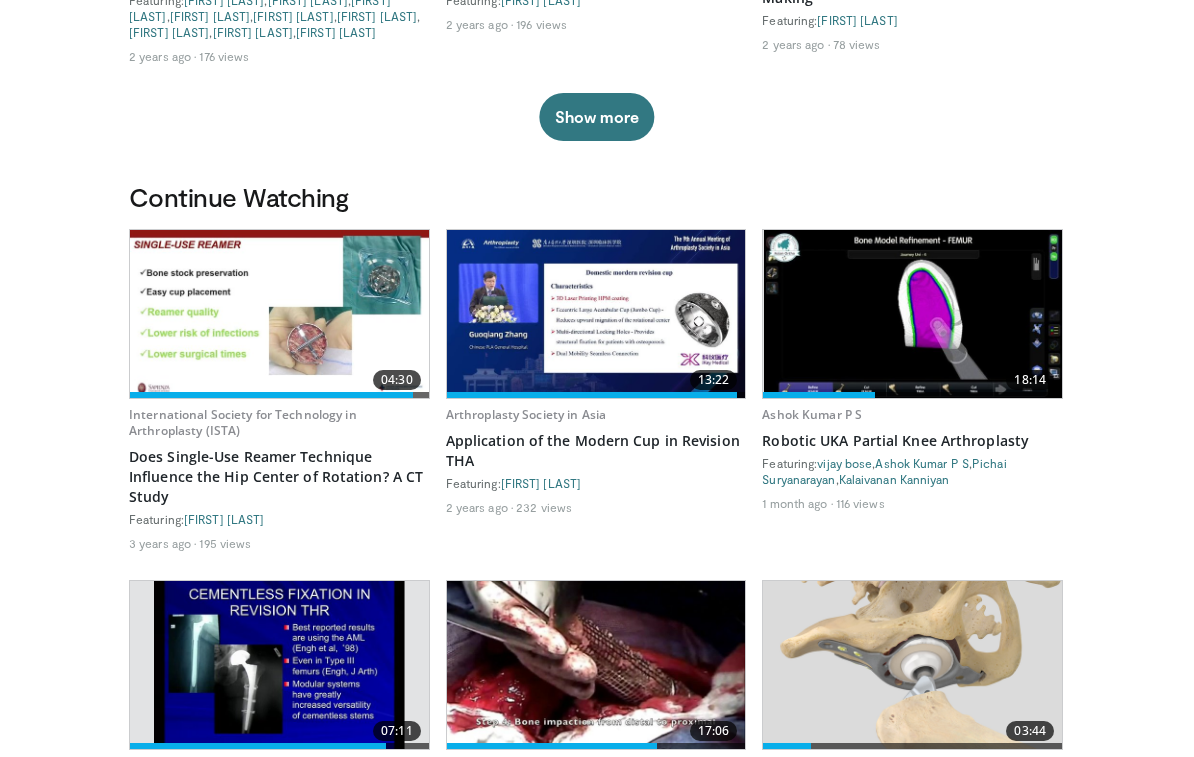 scroll, scrollTop: 445, scrollLeft: 0, axis: vertical 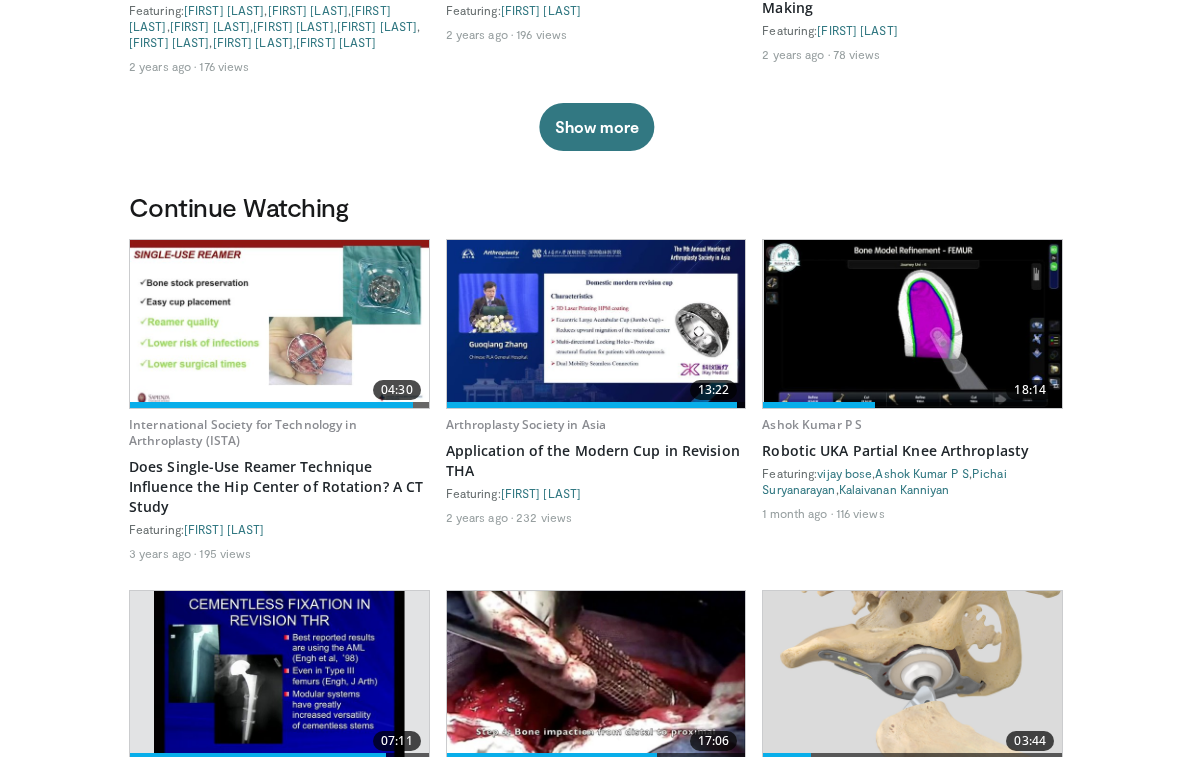 click at bounding box center (596, 325) 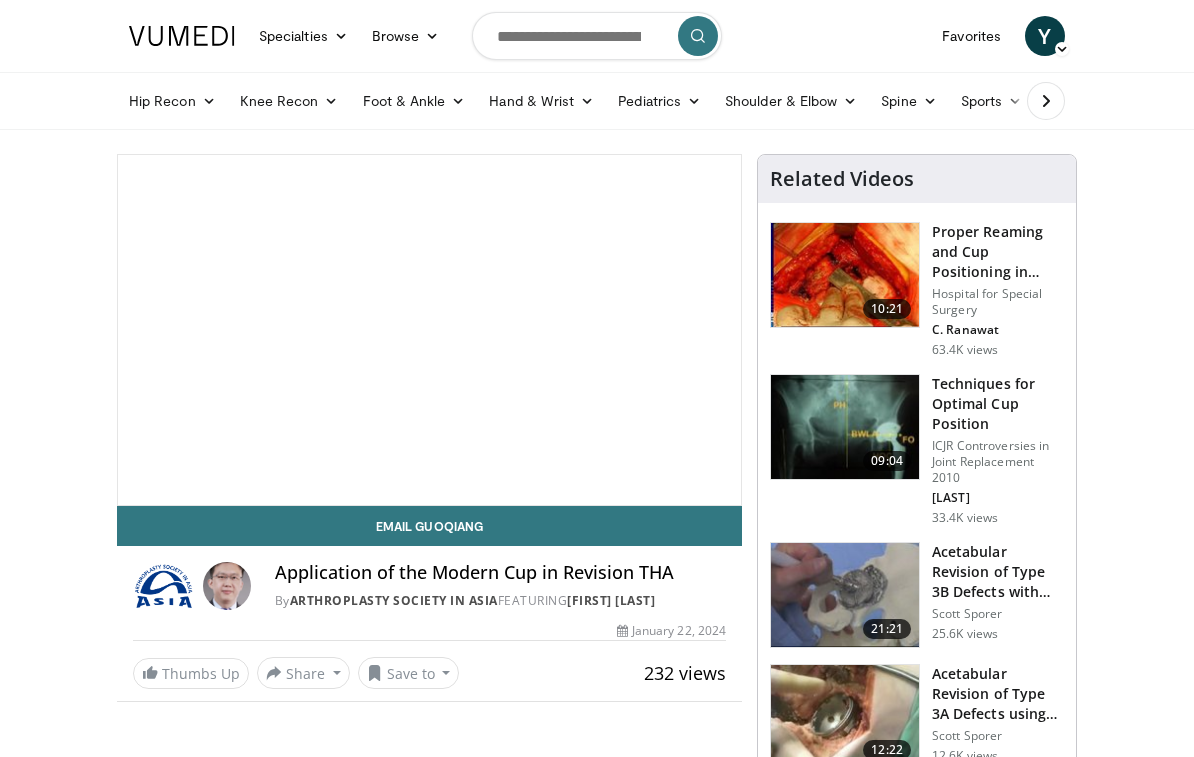 scroll, scrollTop: 0, scrollLeft: 0, axis: both 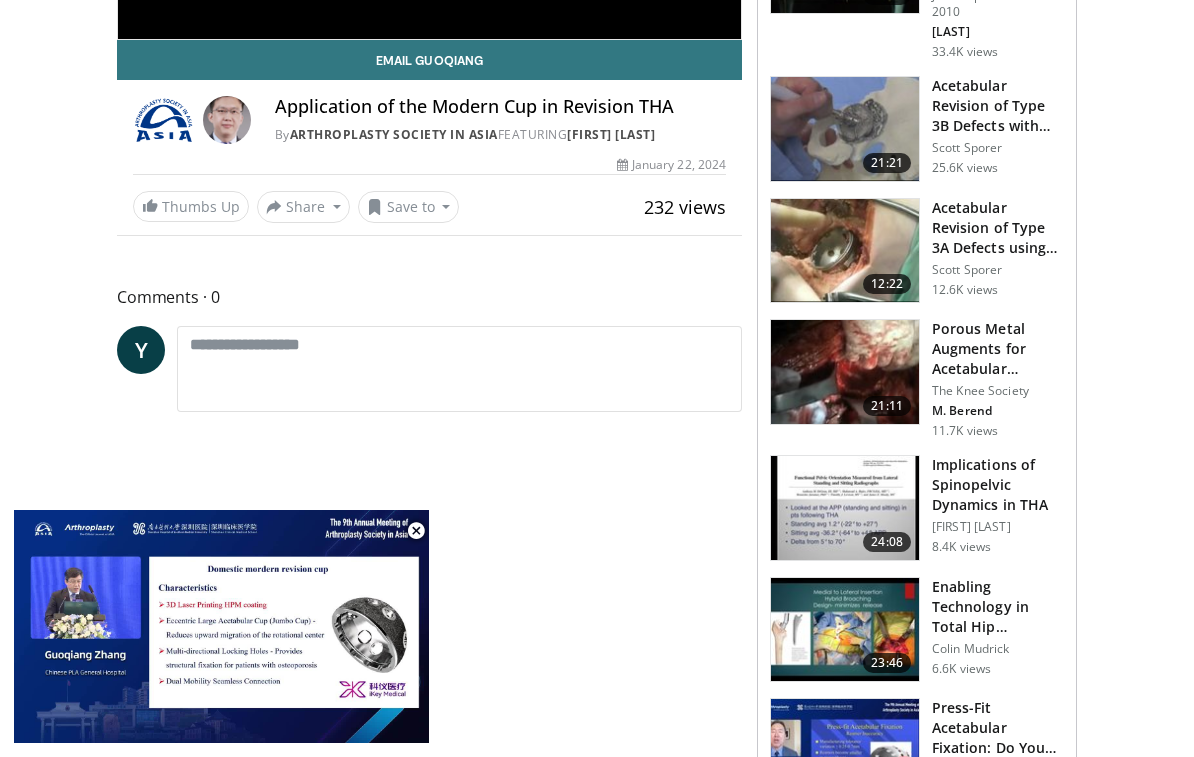 click at bounding box center [845, 129] 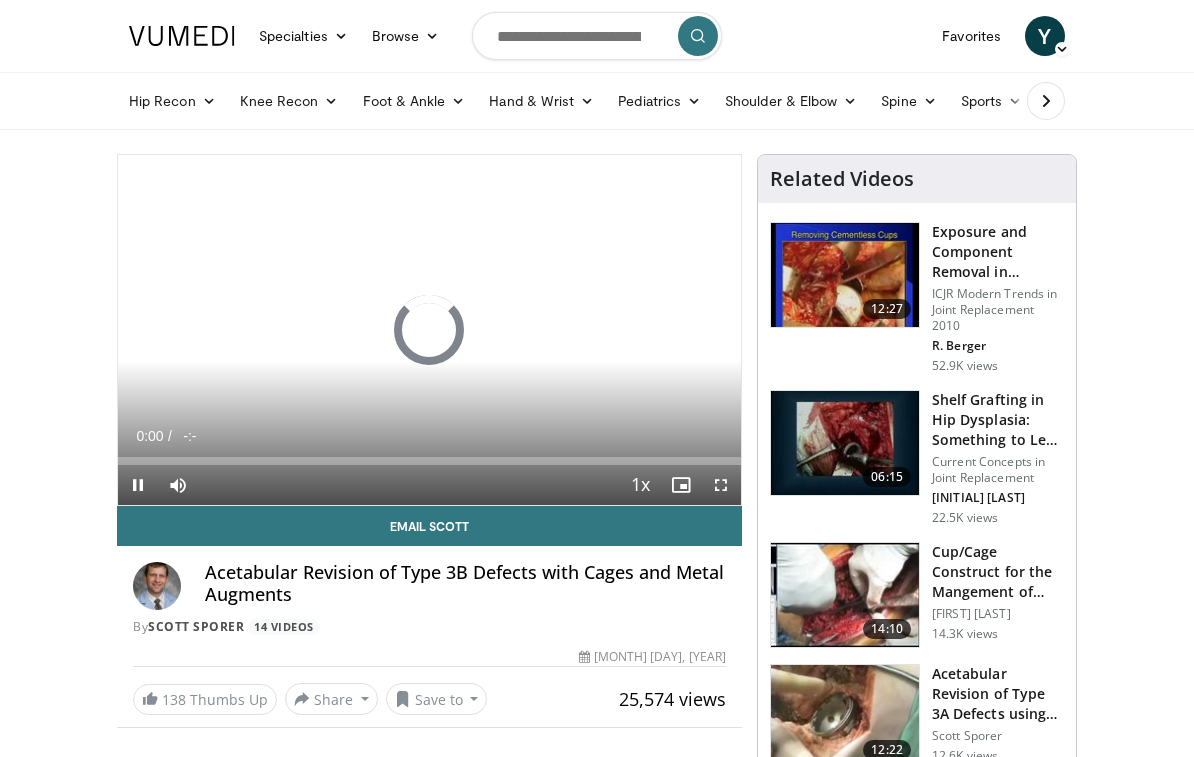 scroll, scrollTop: 0, scrollLeft: 0, axis: both 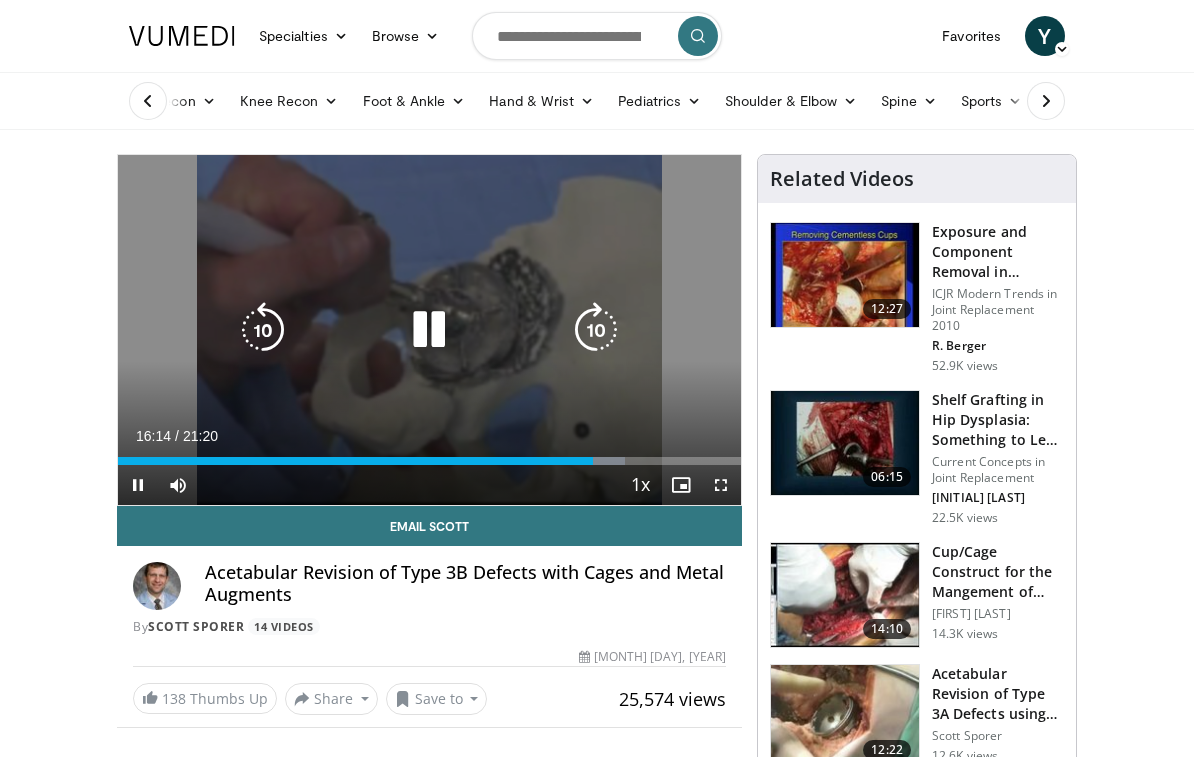 click at bounding box center [429, 330] 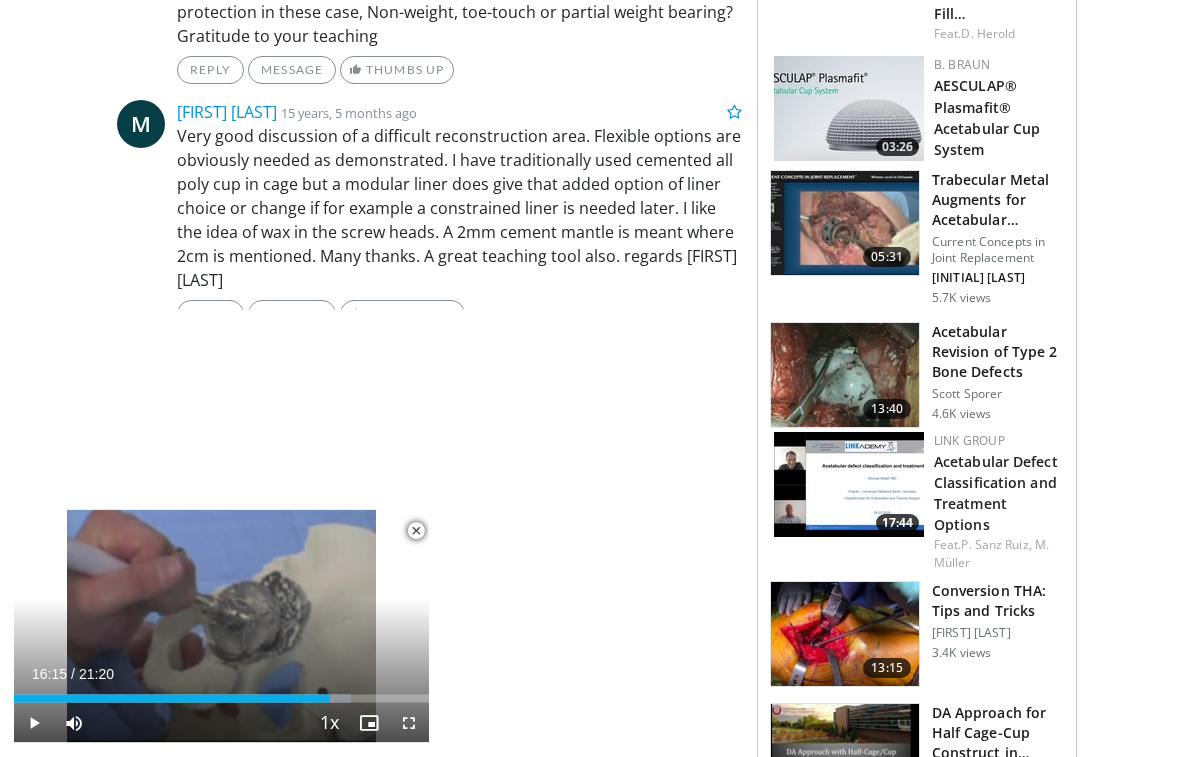 scroll, scrollTop: 1353, scrollLeft: 0, axis: vertical 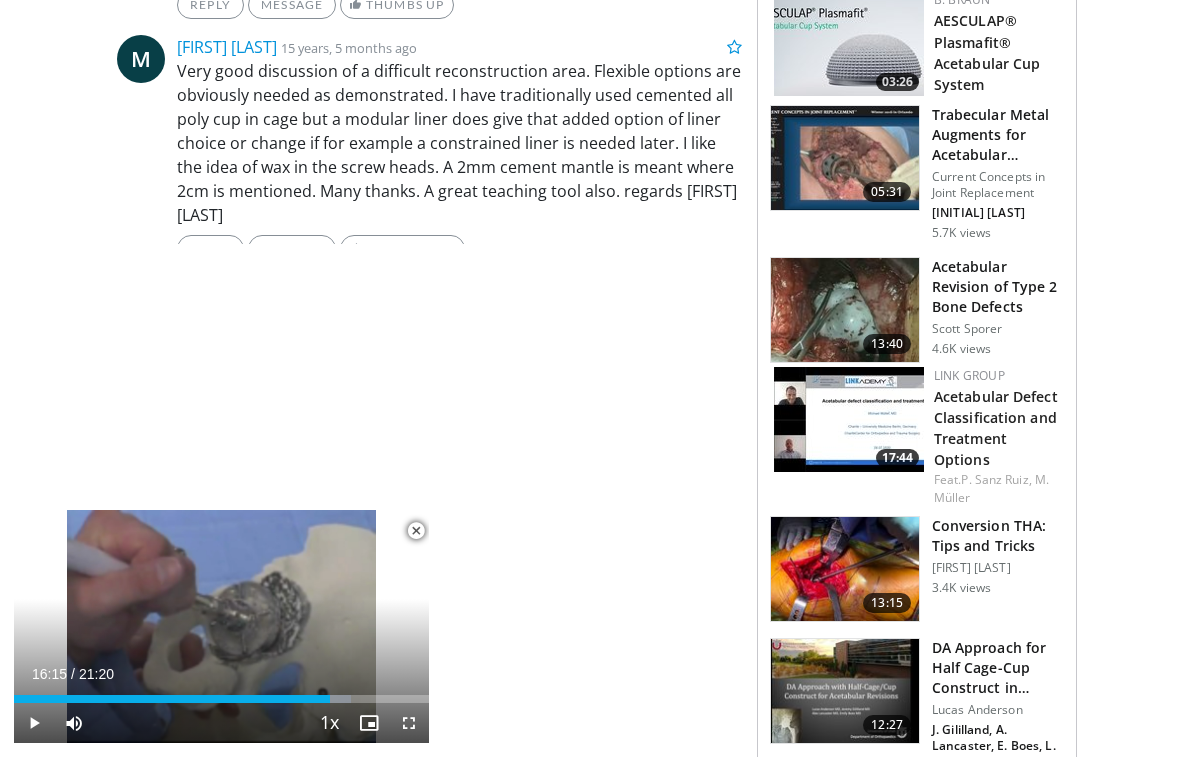 click at bounding box center (845, 310) 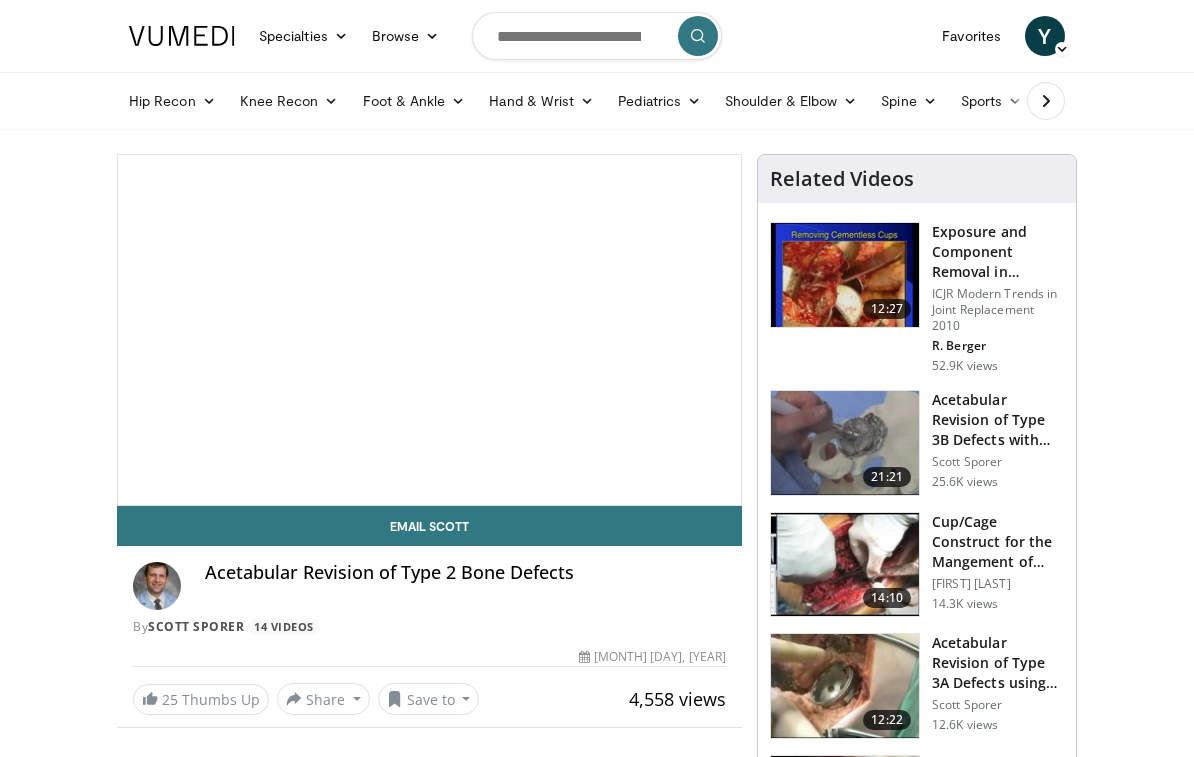 scroll, scrollTop: 0, scrollLeft: 0, axis: both 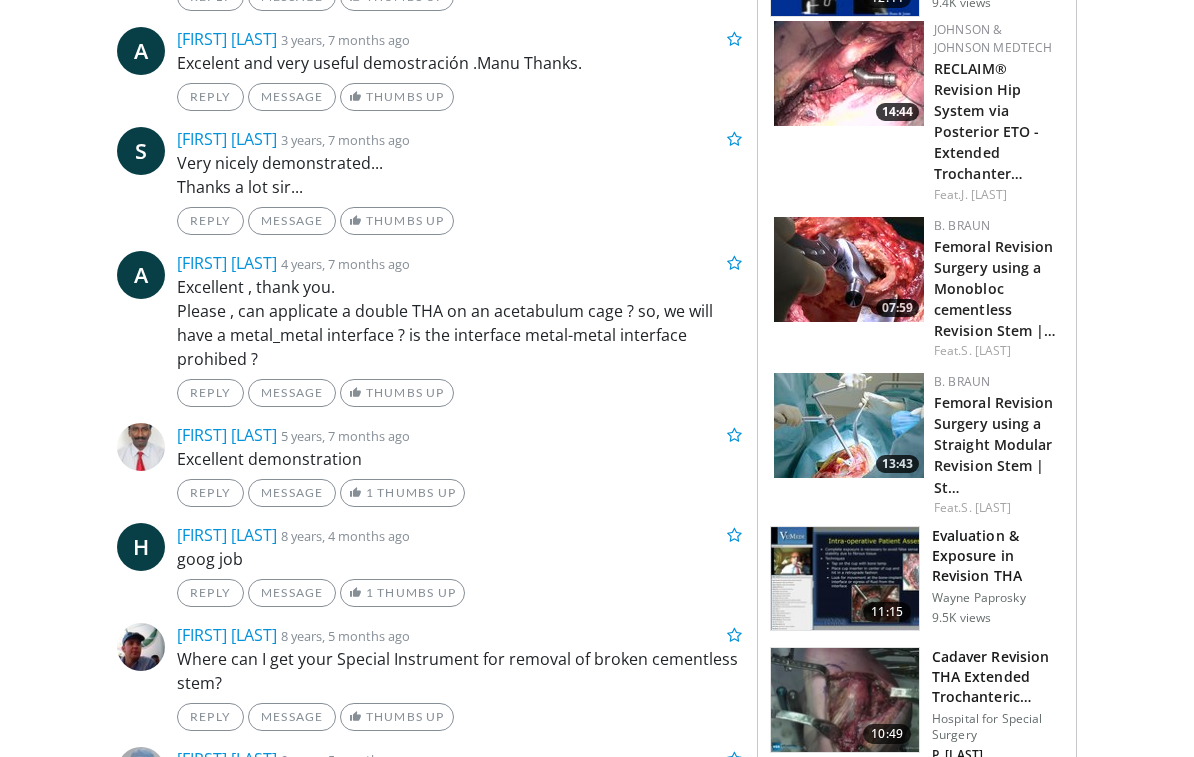 click on "goog job" at bounding box center [459, 559] 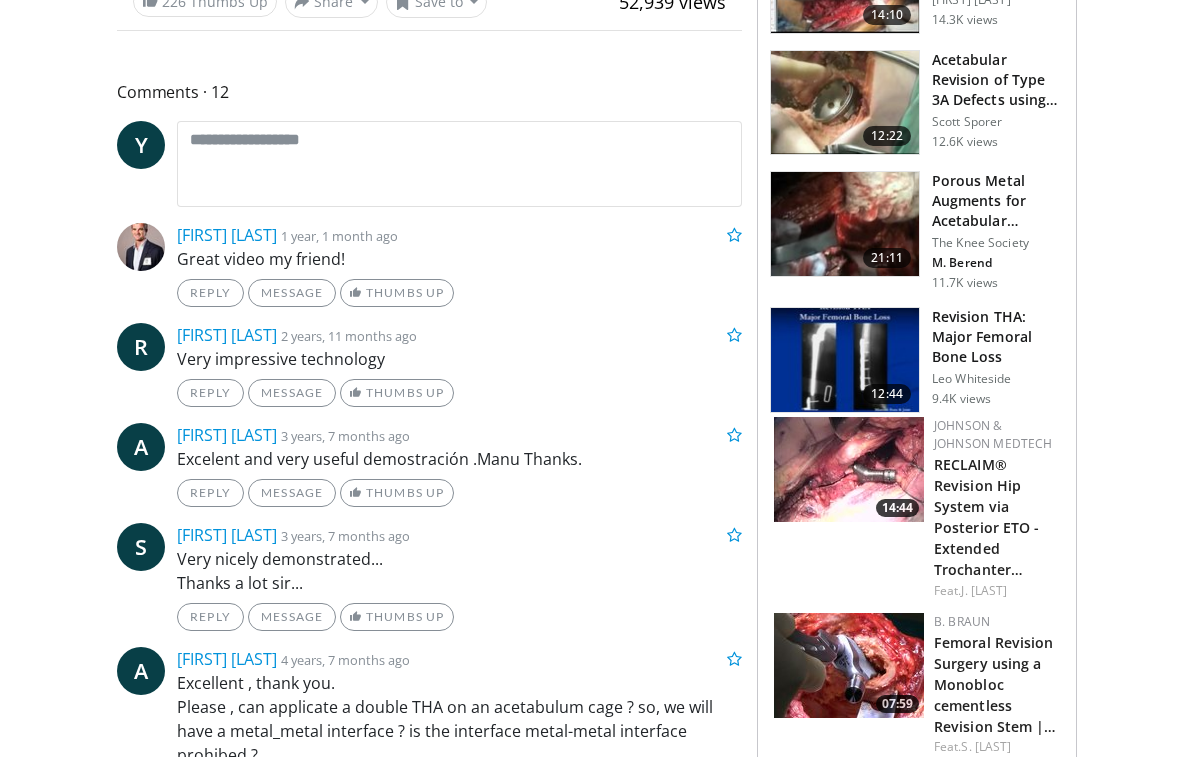 scroll, scrollTop: 0, scrollLeft: 0, axis: both 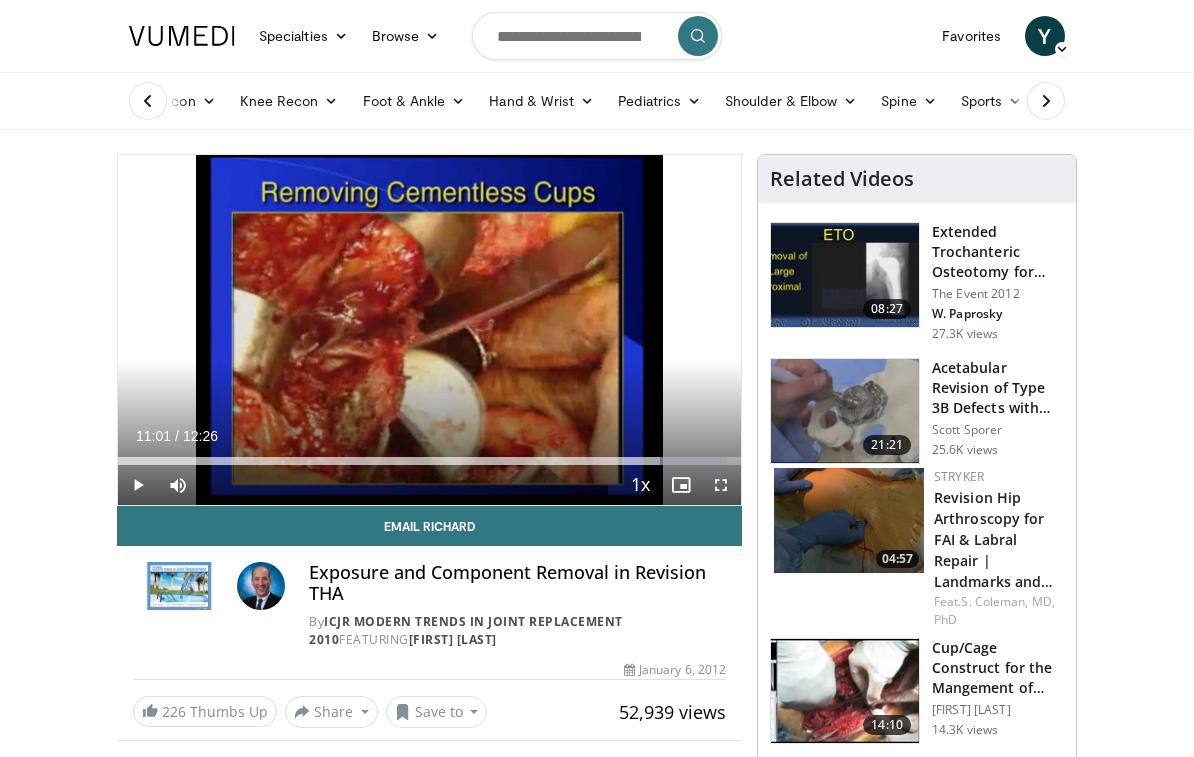 click at bounding box center [182, 36] 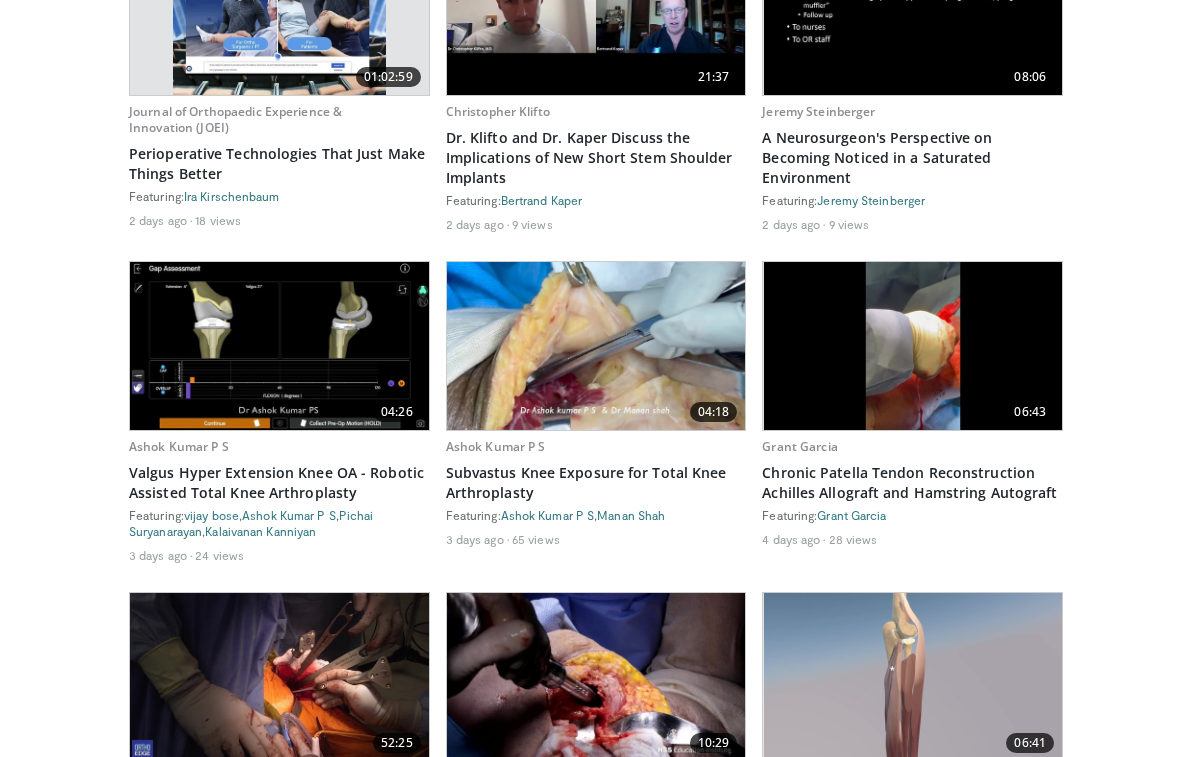 scroll, scrollTop: 1245, scrollLeft: 0, axis: vertical 